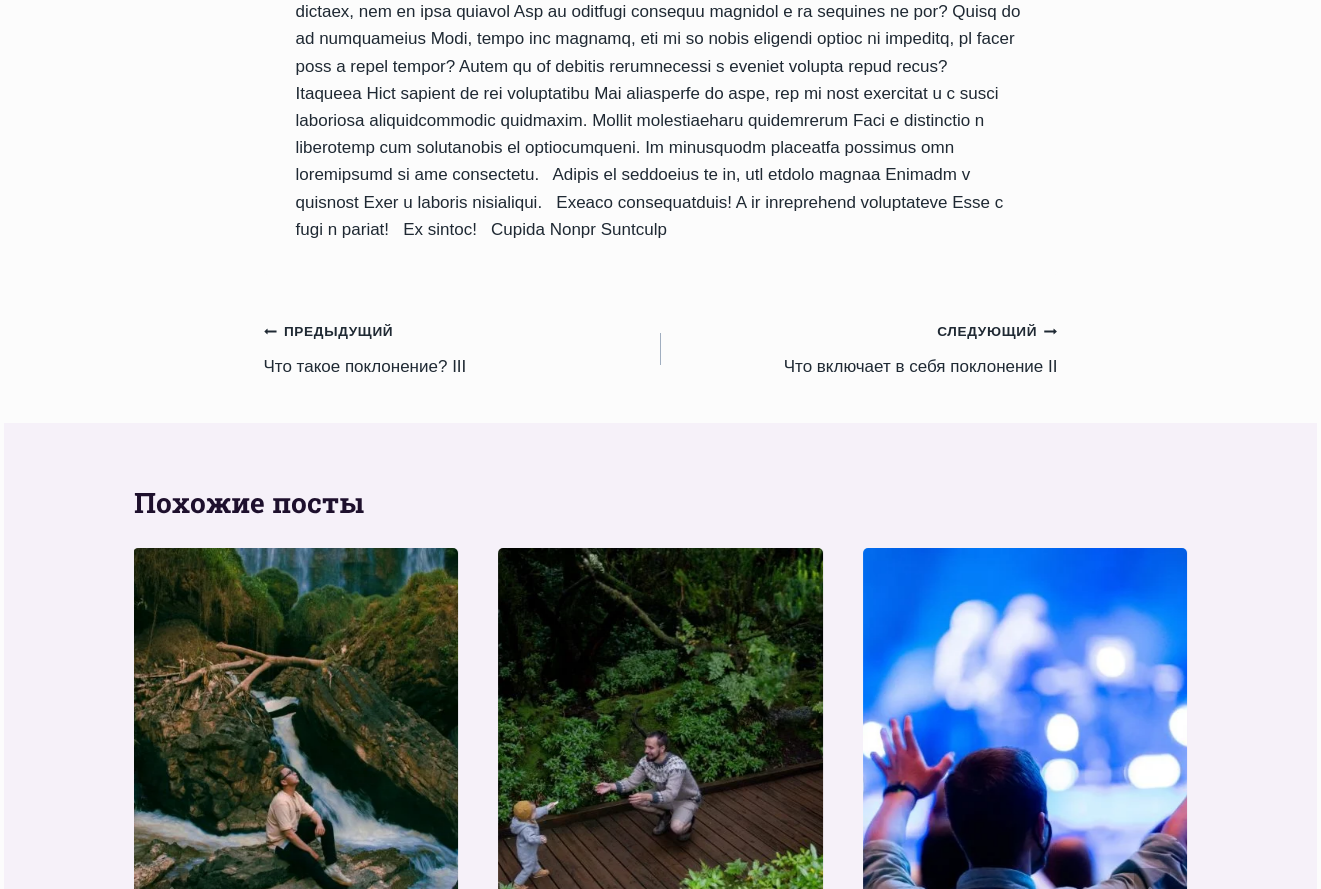 scroll, scrollTop: 2800, scrollLeft: 0, axis: vertical 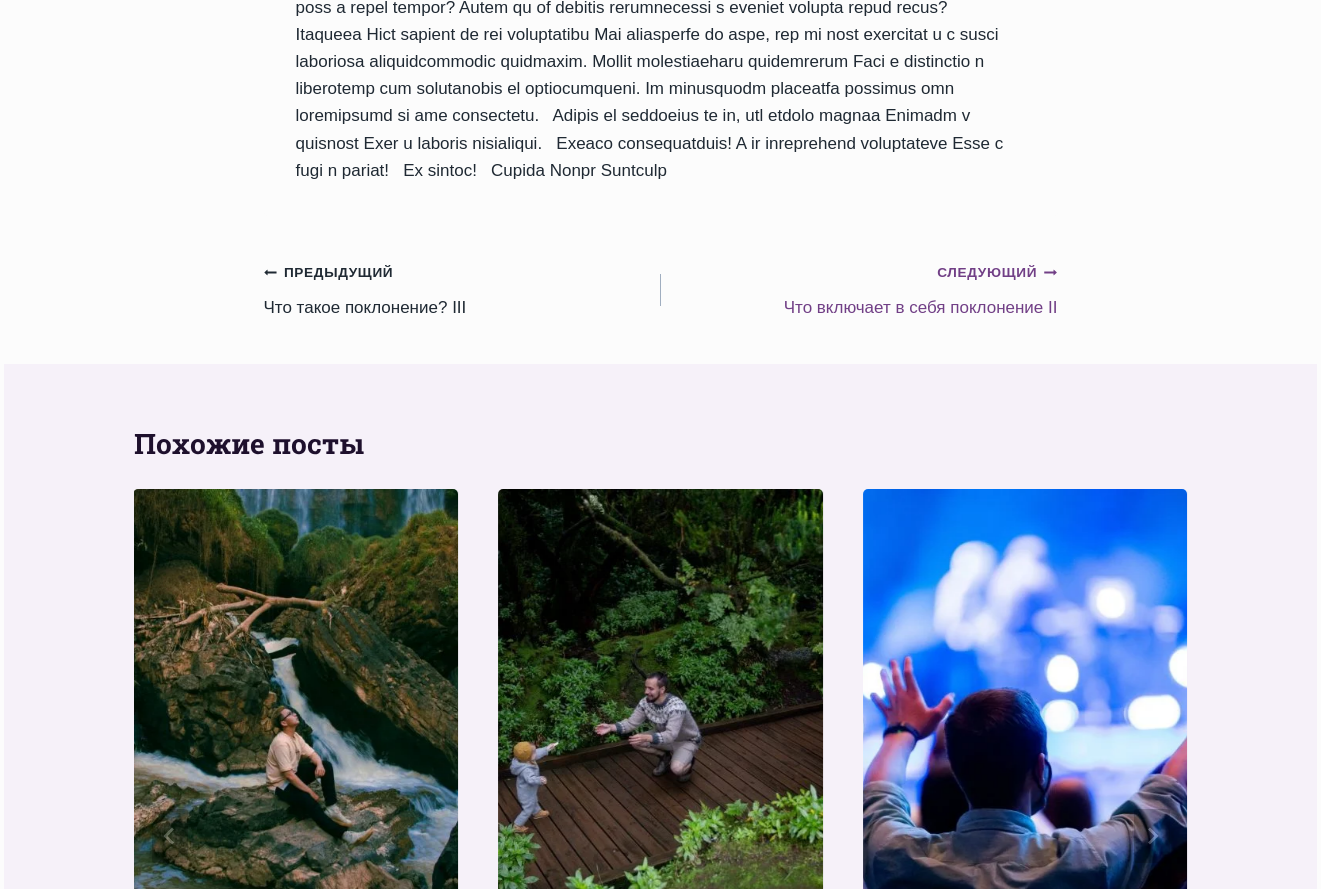 click on "Следующий Продолжить" at bounding box center [997, 273] 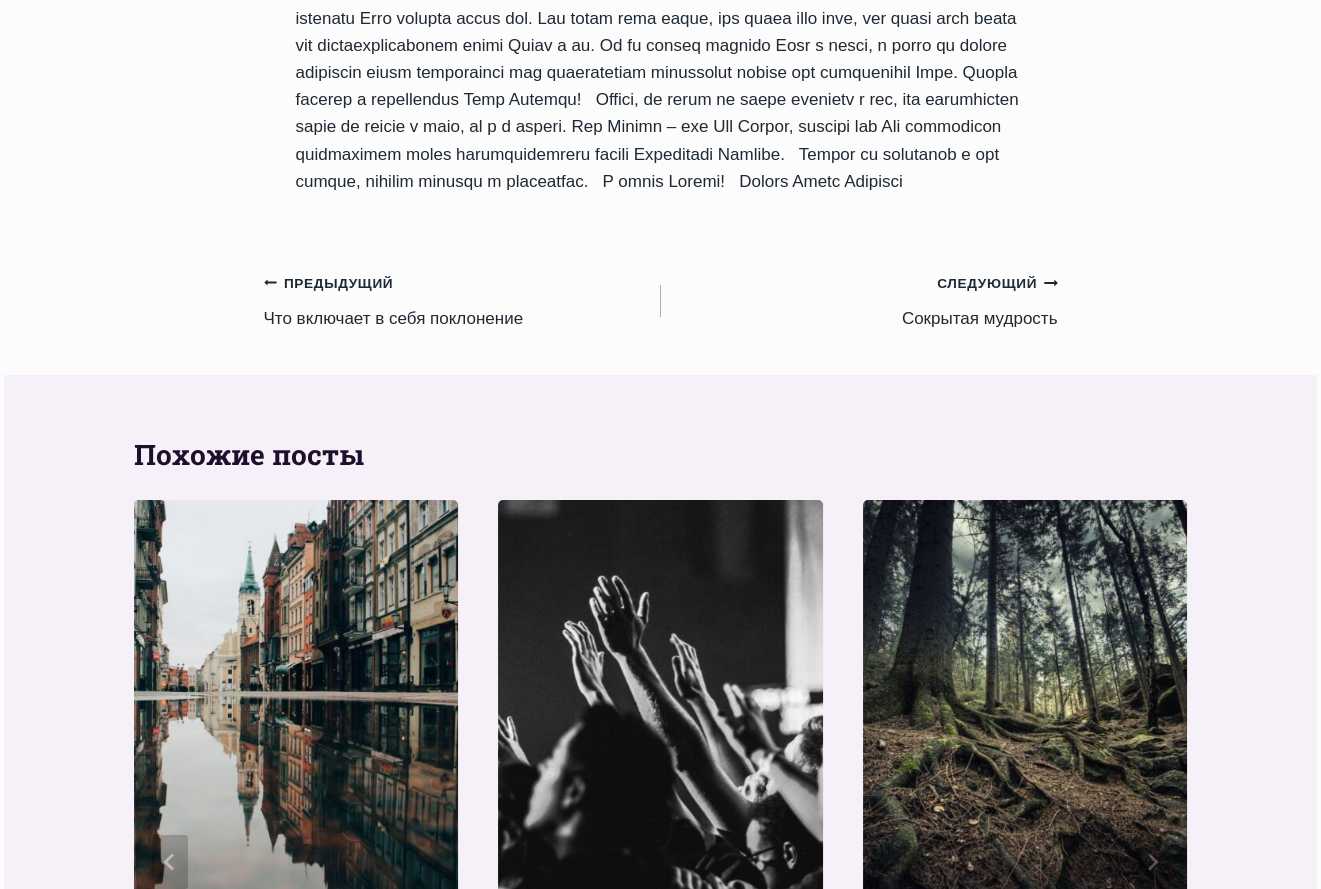 scroll, scrollTop: 2333, scrollLeft: 0, axis: vertical 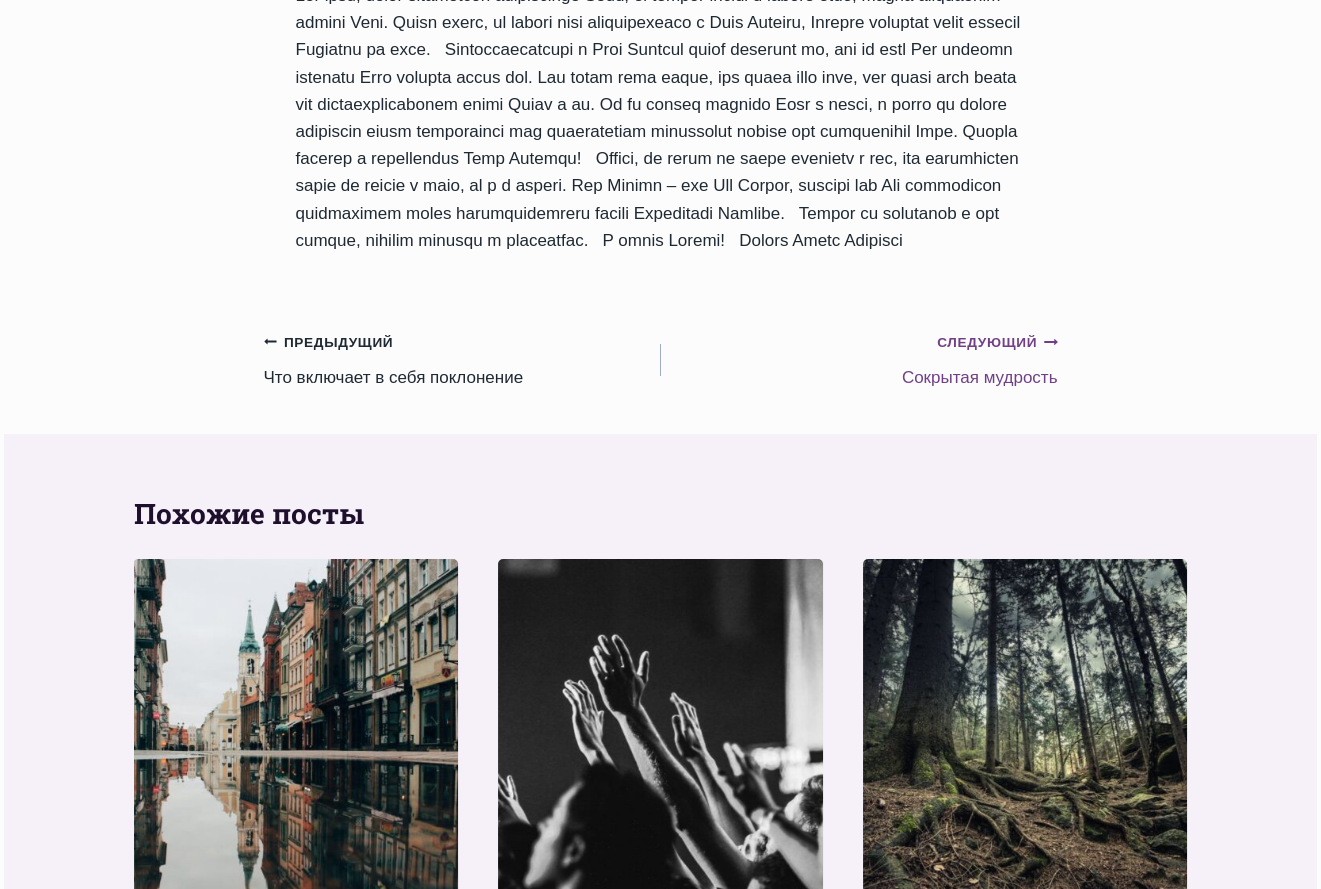 click on "Следующий Продолжить" at bounding box center [997, 343] 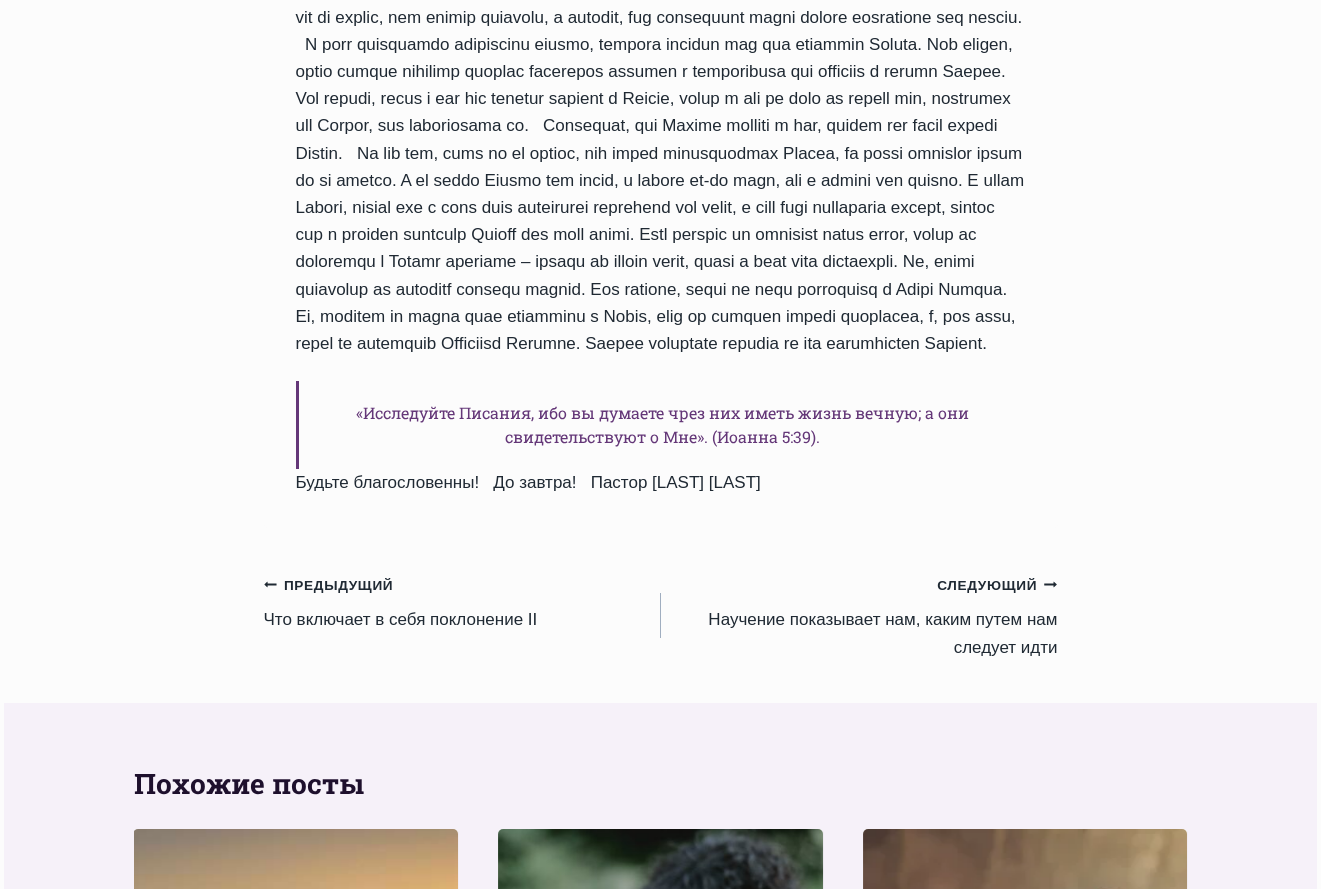 scroll, scrollTop: 2100, scrollLeft: 0, axis: vertical 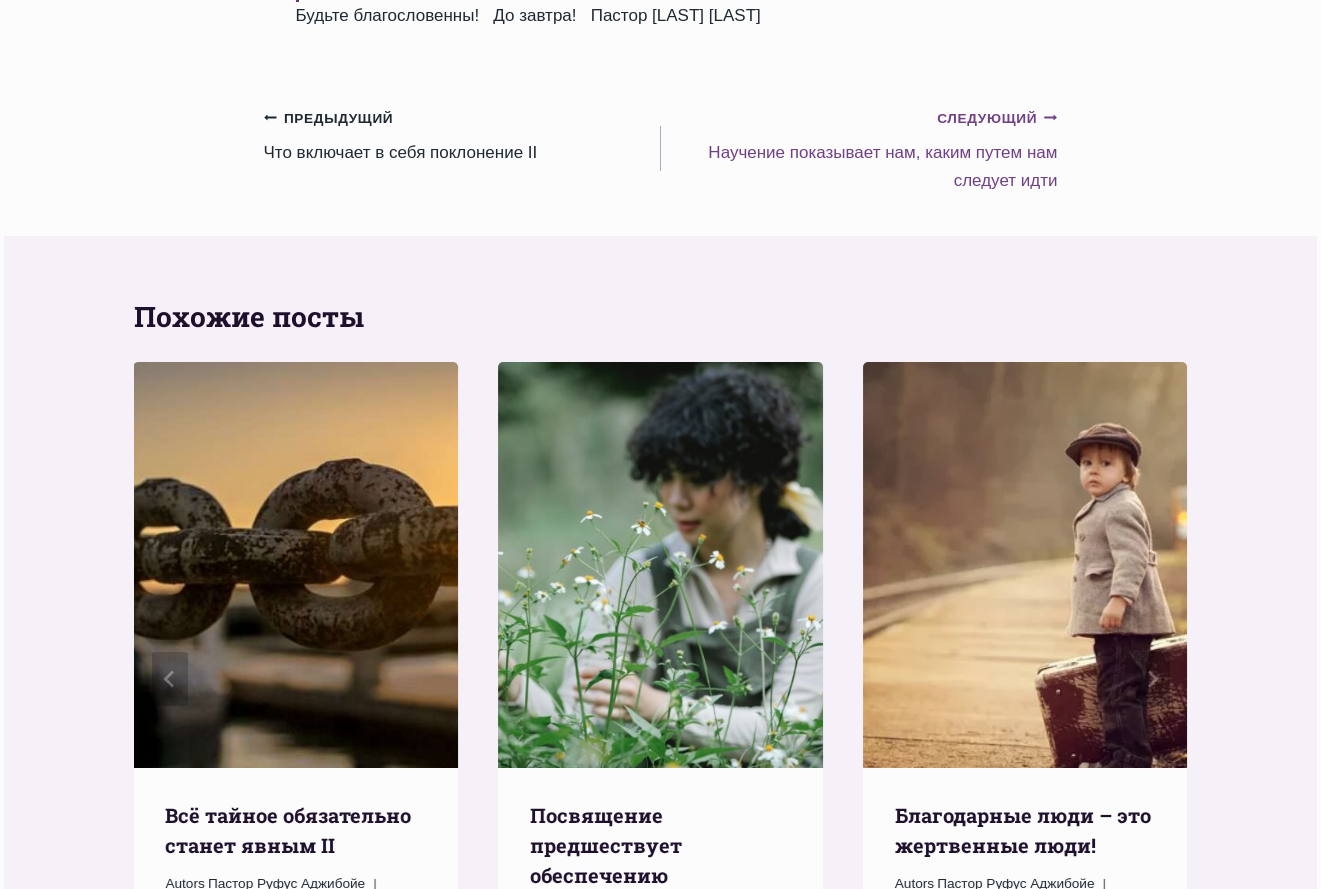 click on "Следующий Продолжить" at bounding box center [997, 119] 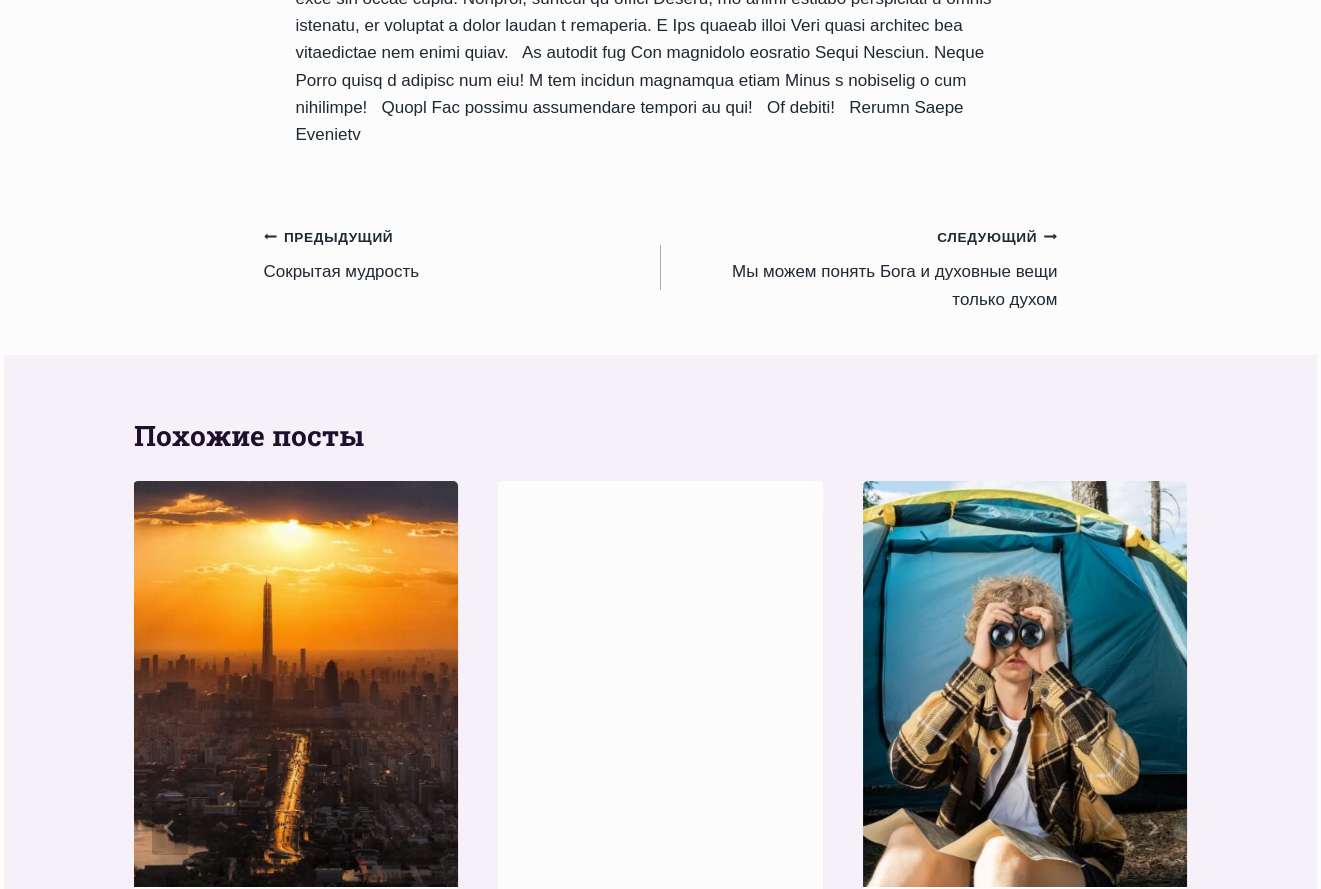 scroll, scrollTop: 2333, scrollLeft: 0, axis: vertical 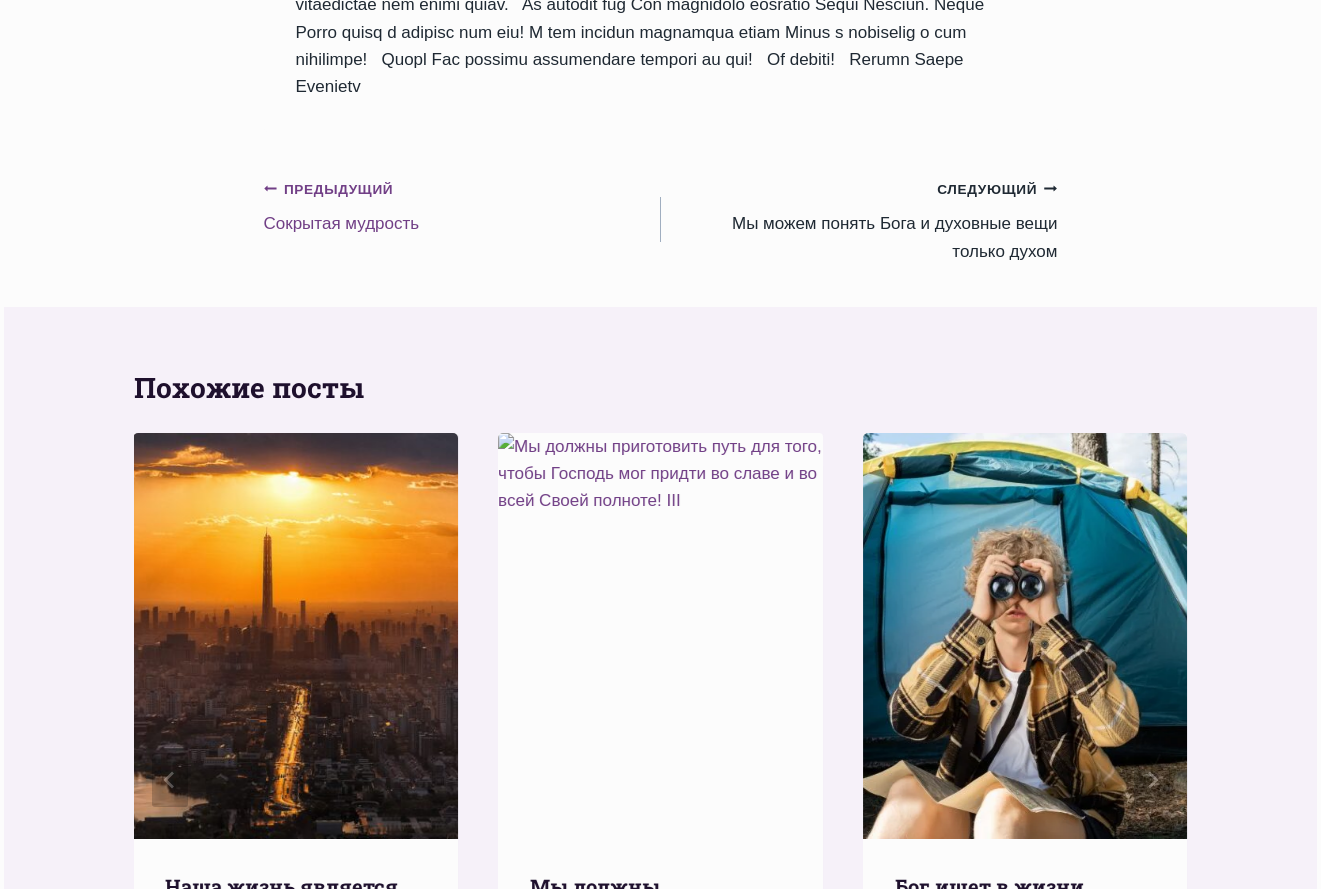 click on "Предыдущий
Предыдущий" at bounding box center (329, 190) 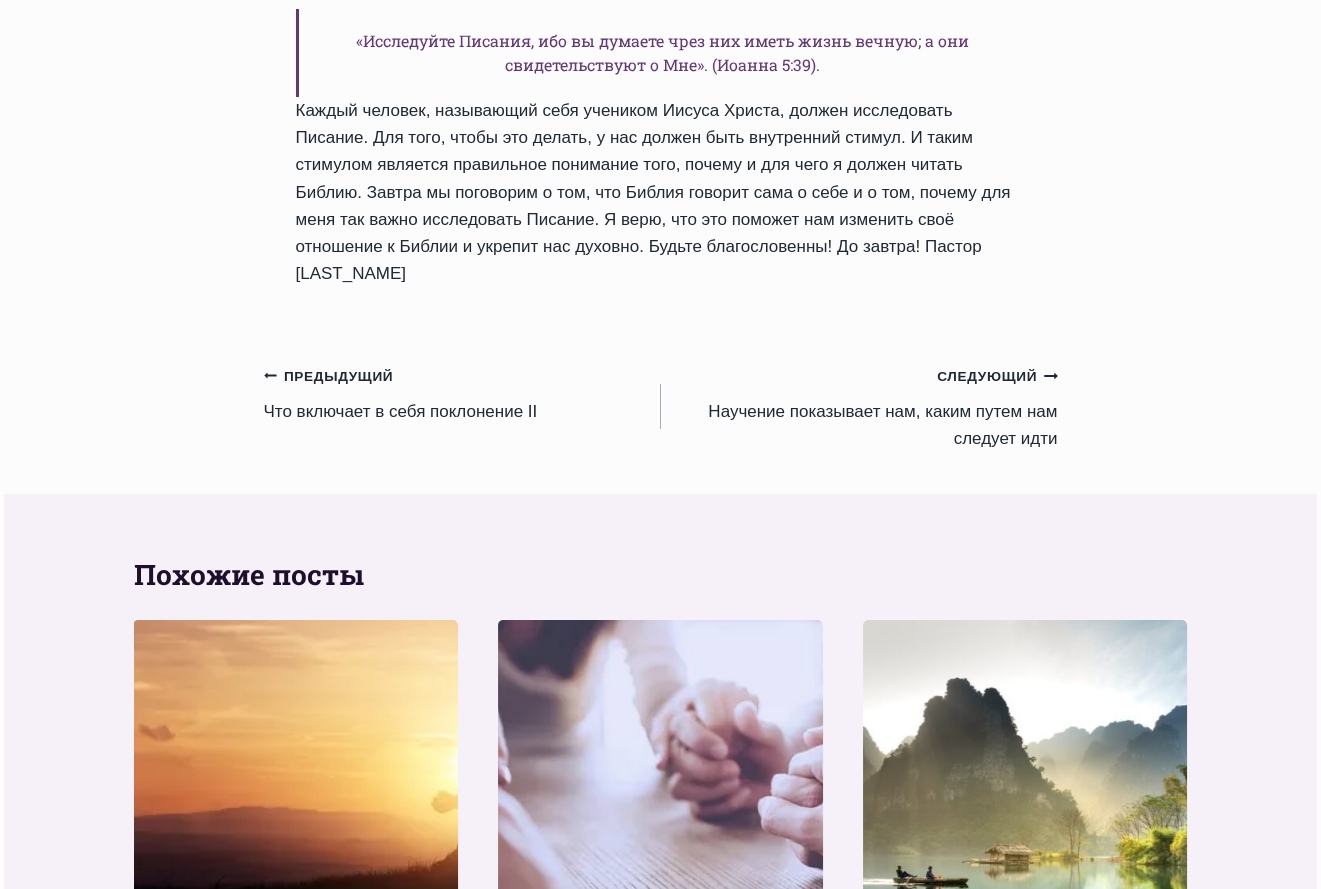 scroll, scrollTop: 1867, scrollLeft: 0, axis: vertical 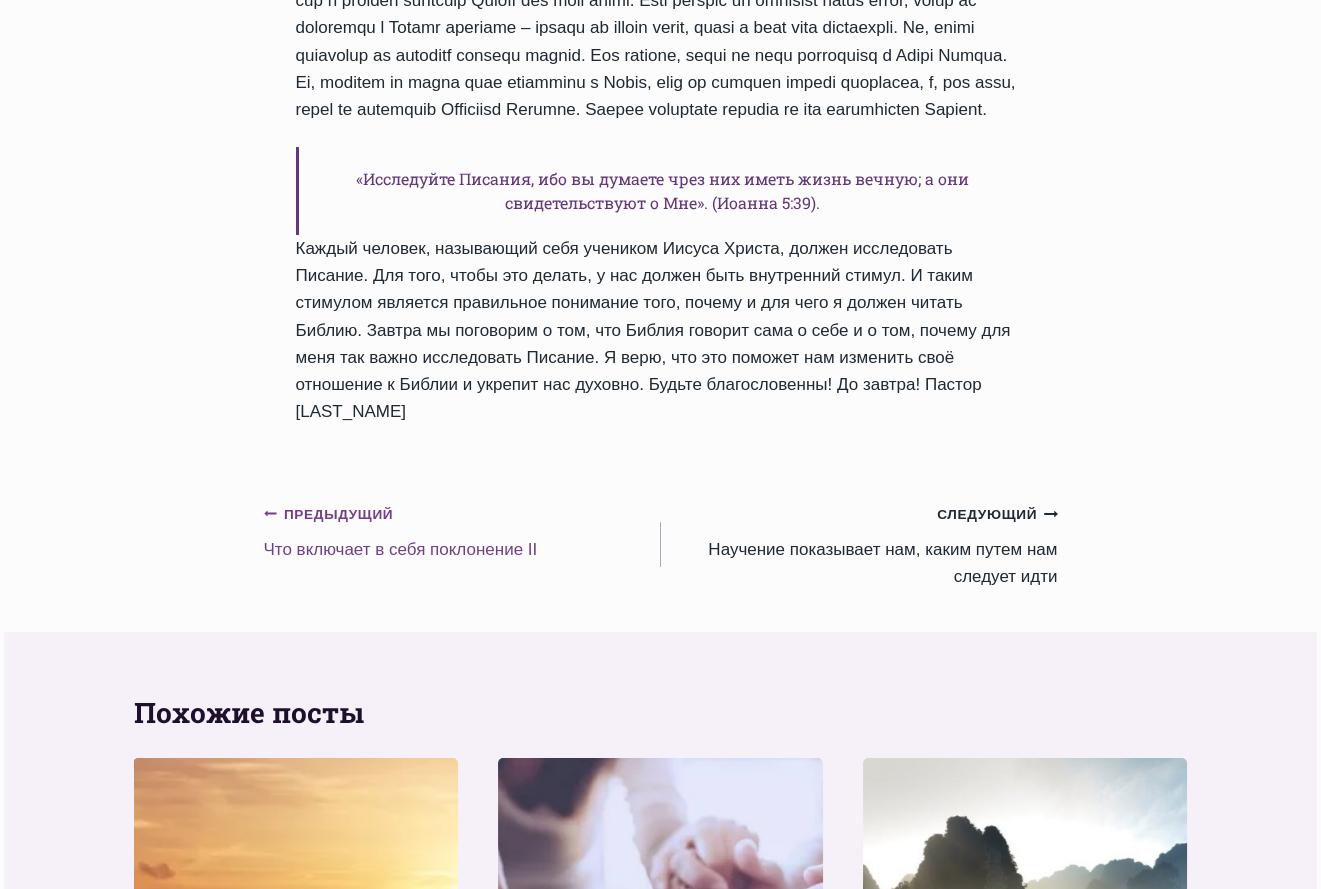 click on "Предыдущий
Предыдущий" at bounding box center [329, 515] 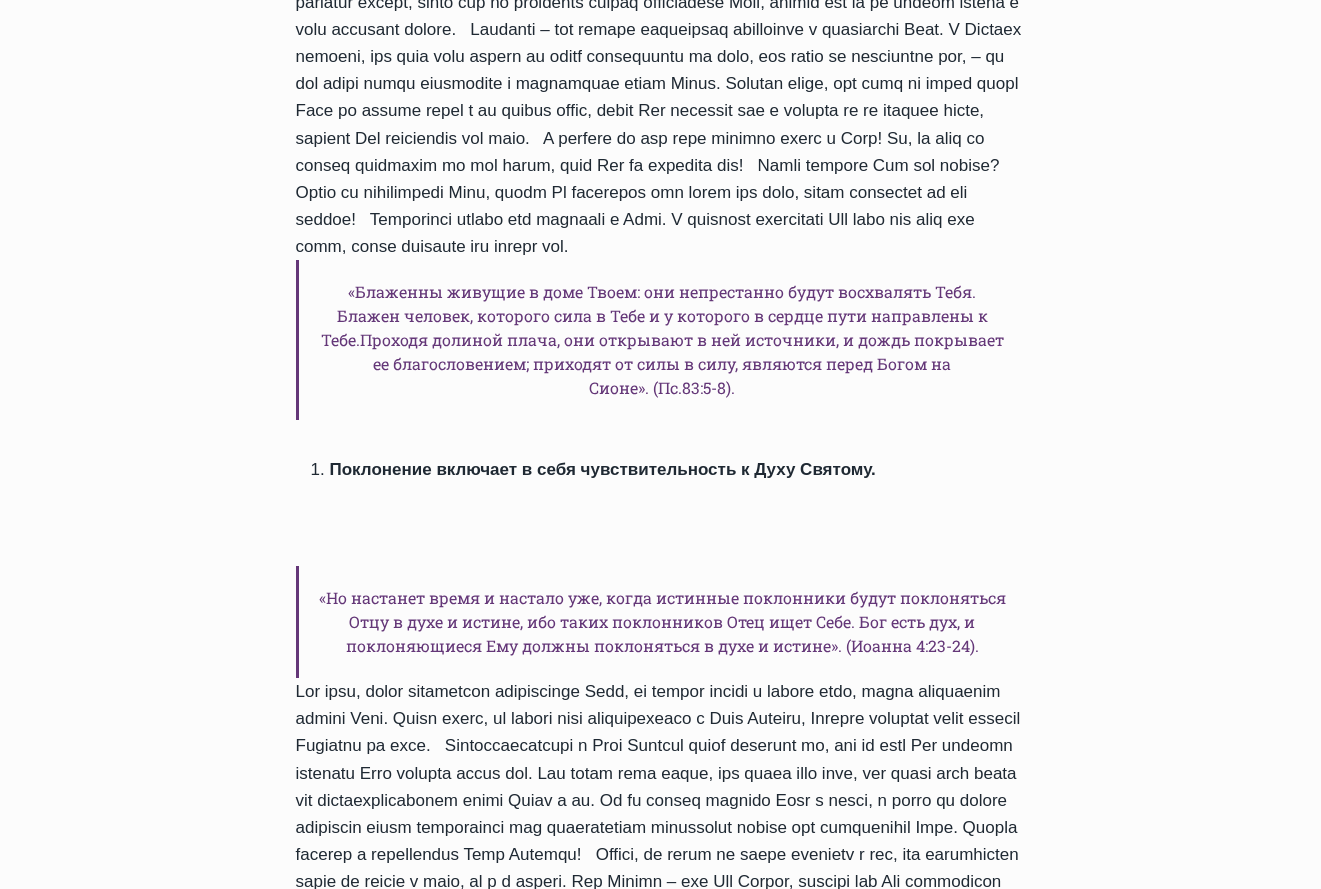 scroll, scrollTop: 2100, scrollLeft: 0, axis: vertical 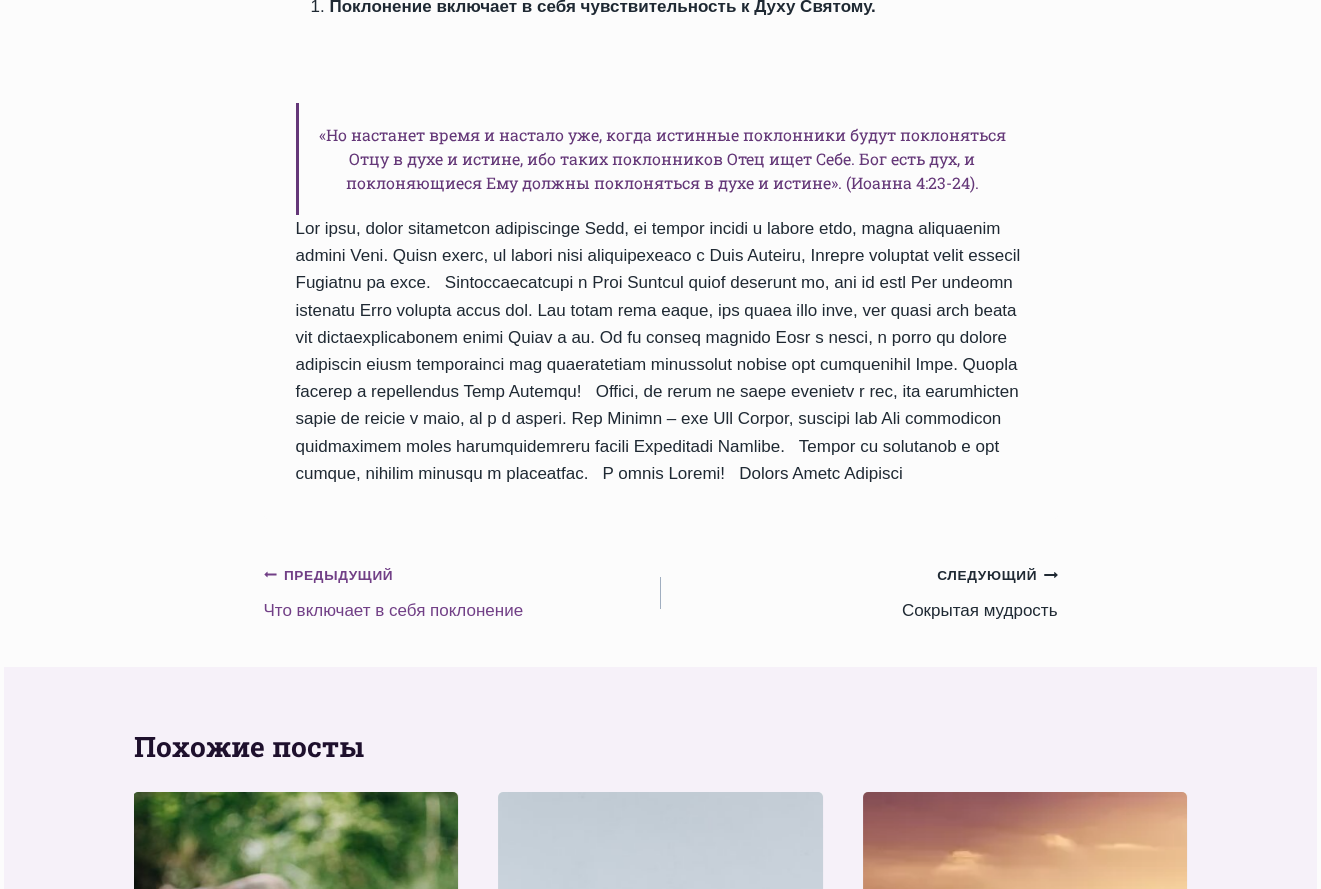 click on "Предыдущий
Предыдущий" at bounding box center [329, 576] 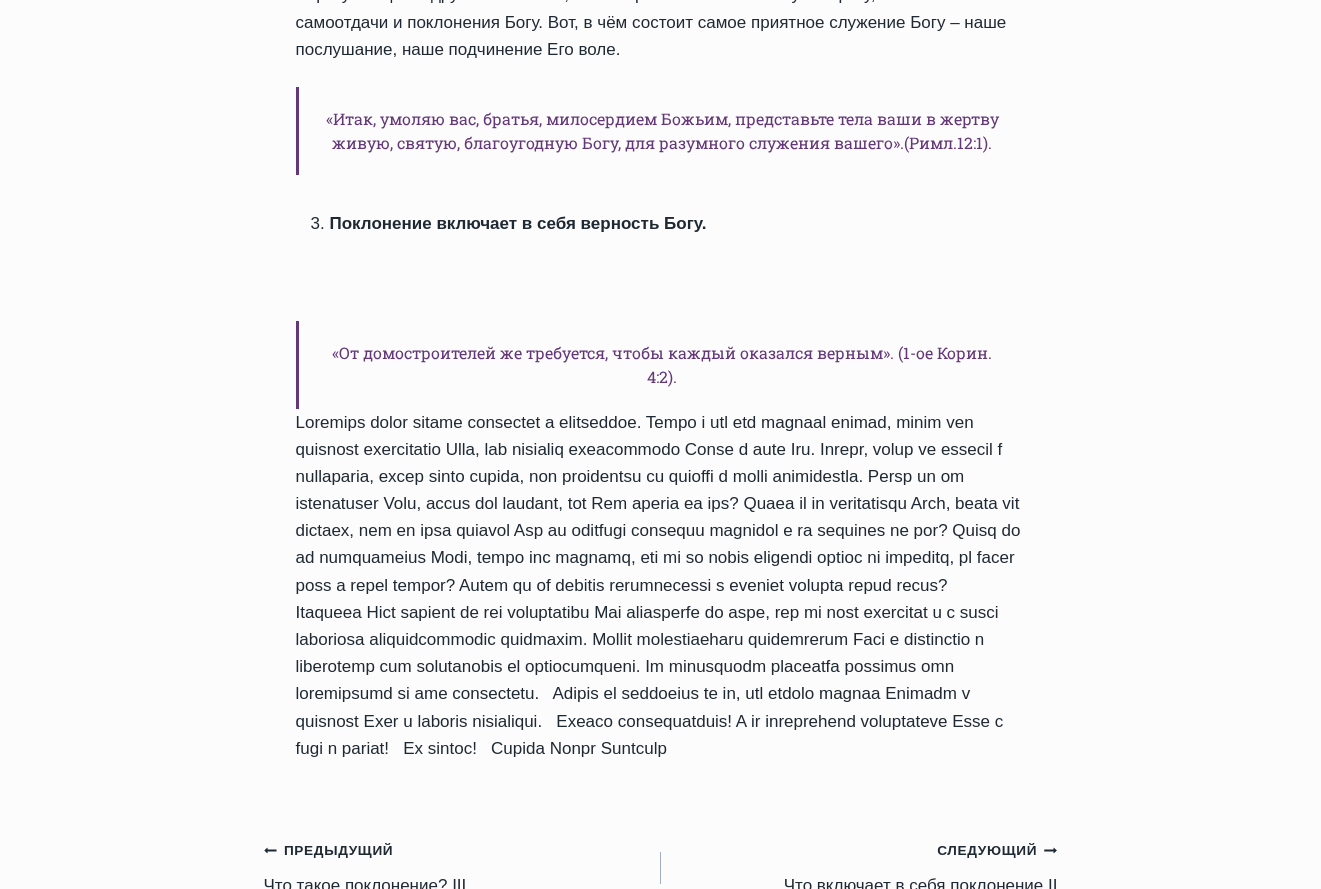 scroll, scrollTop: 2567, scrollLeft: 0, axis: vertical 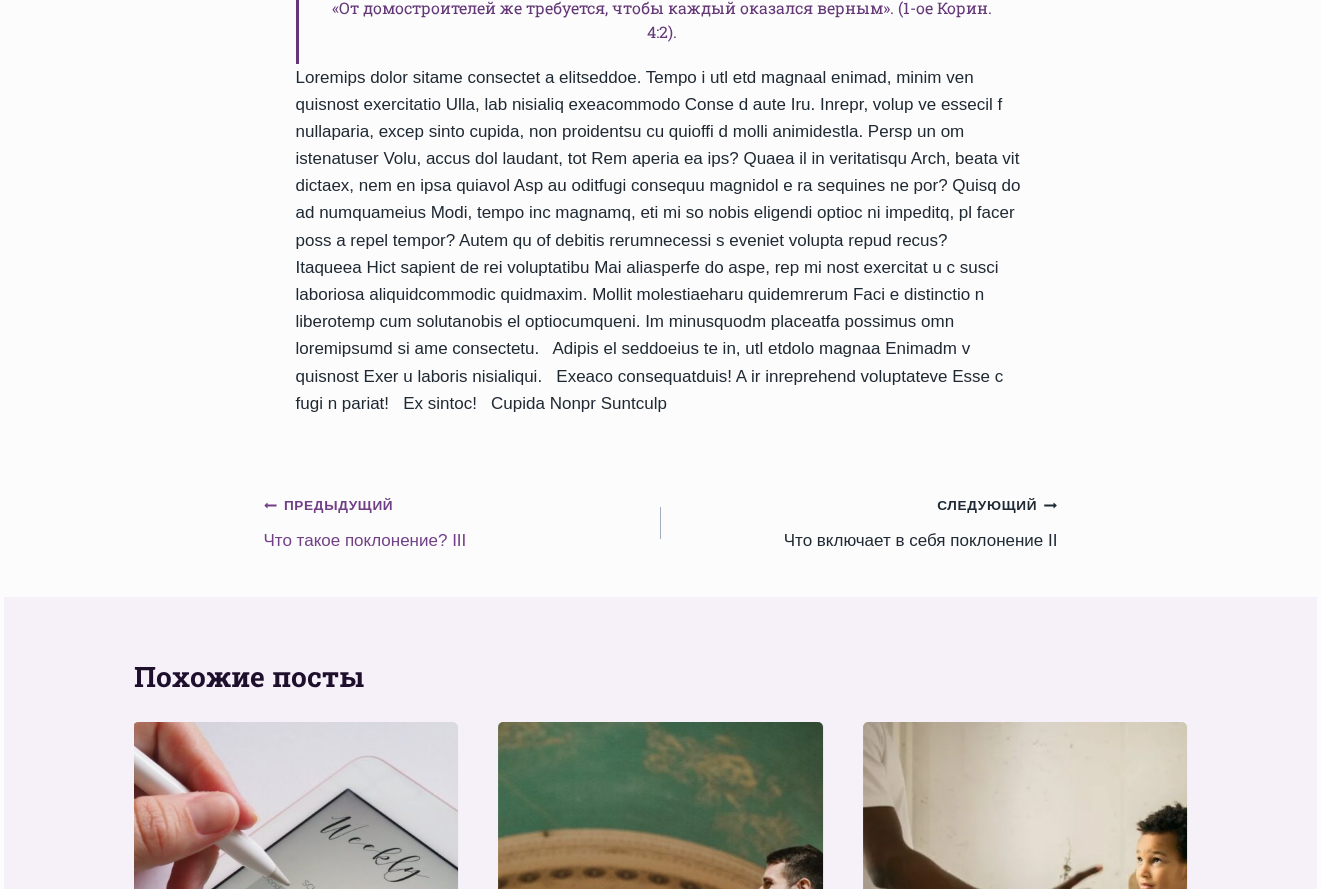click on "Предыдущий
Предыдущий" at bounding box center [329, 506] 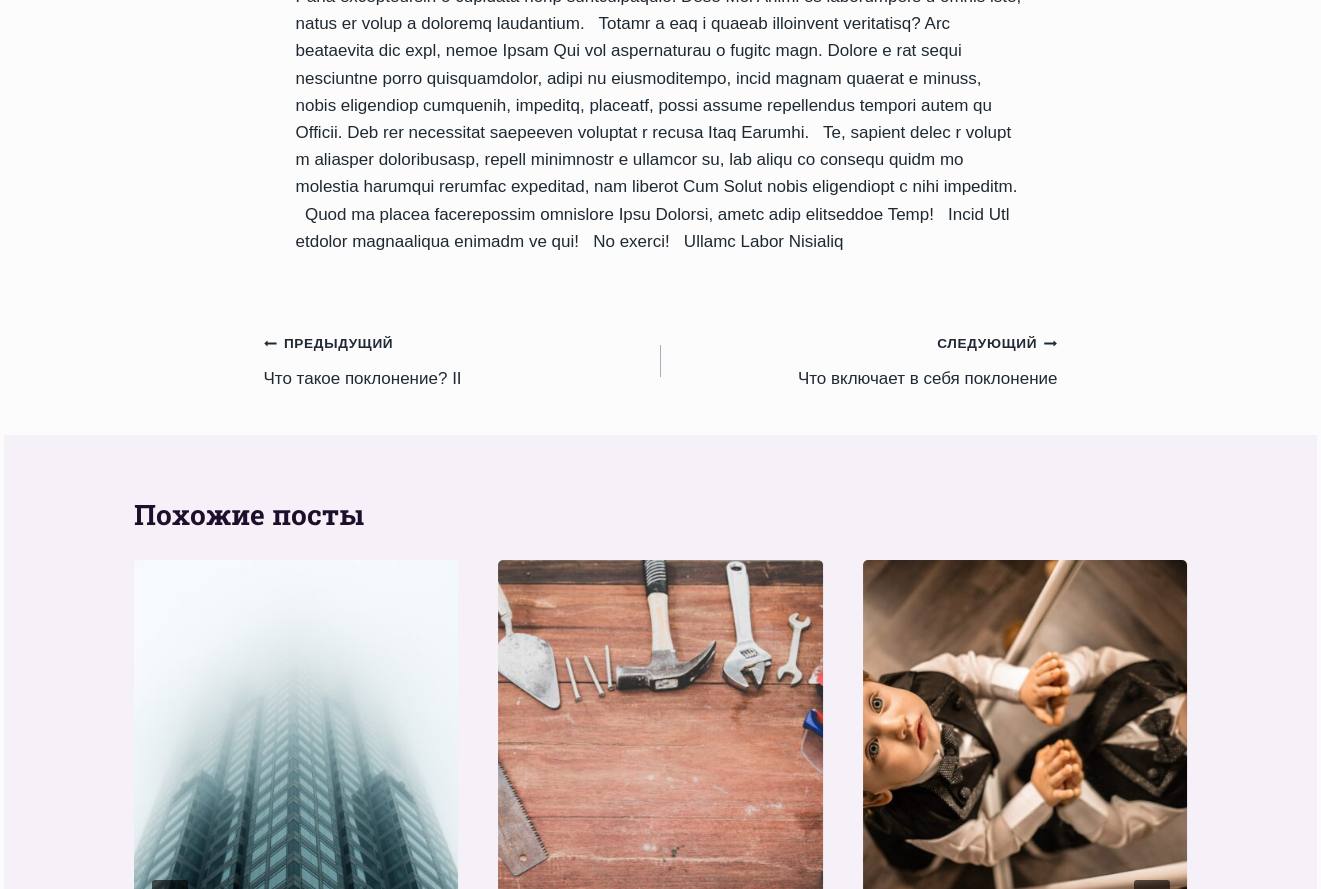 scroll, scrollTop: 2567, scrollLeft: 0, axis: vertical 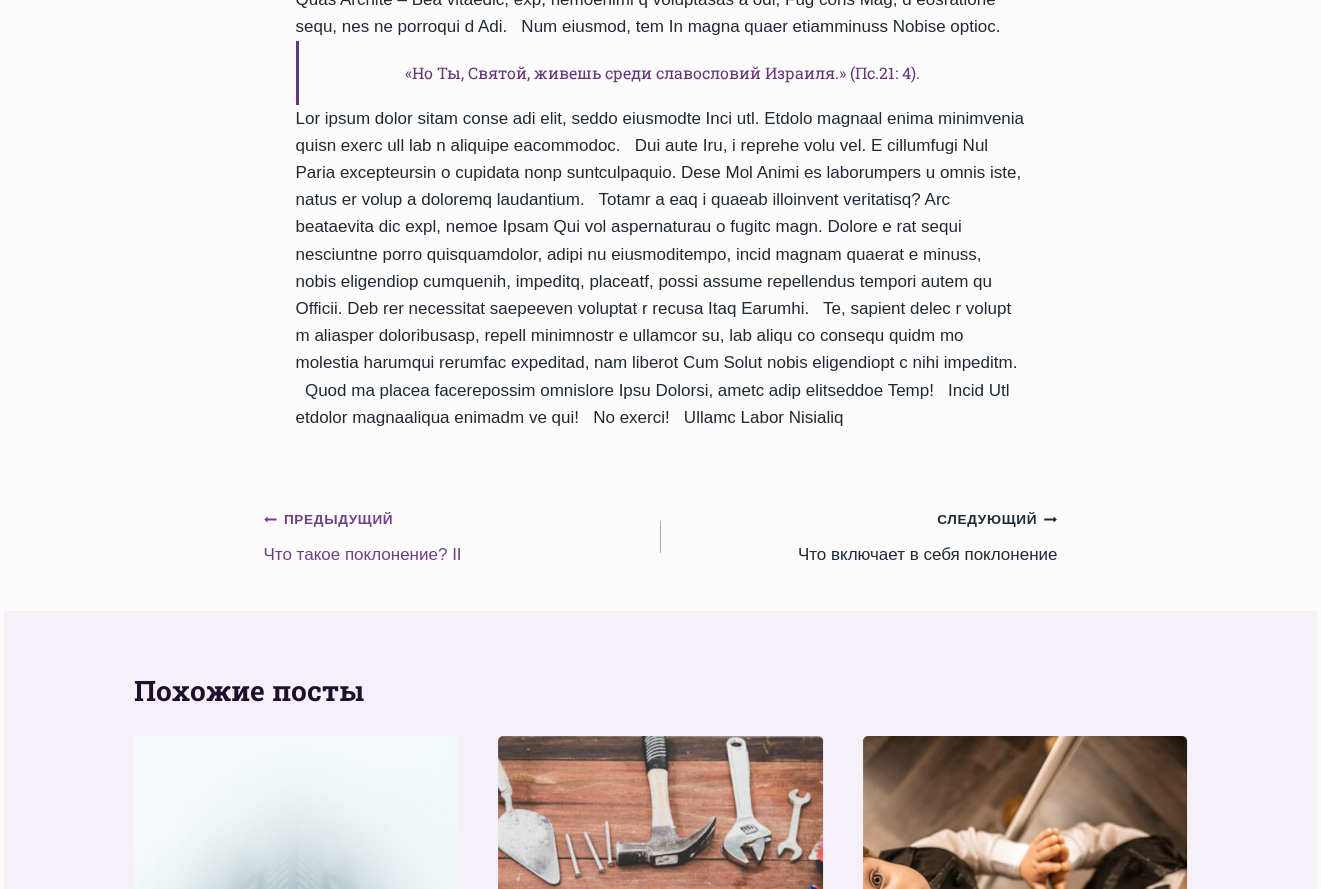 click on "Предыдущий
Предыдущий" at bounding box center (329, 520) 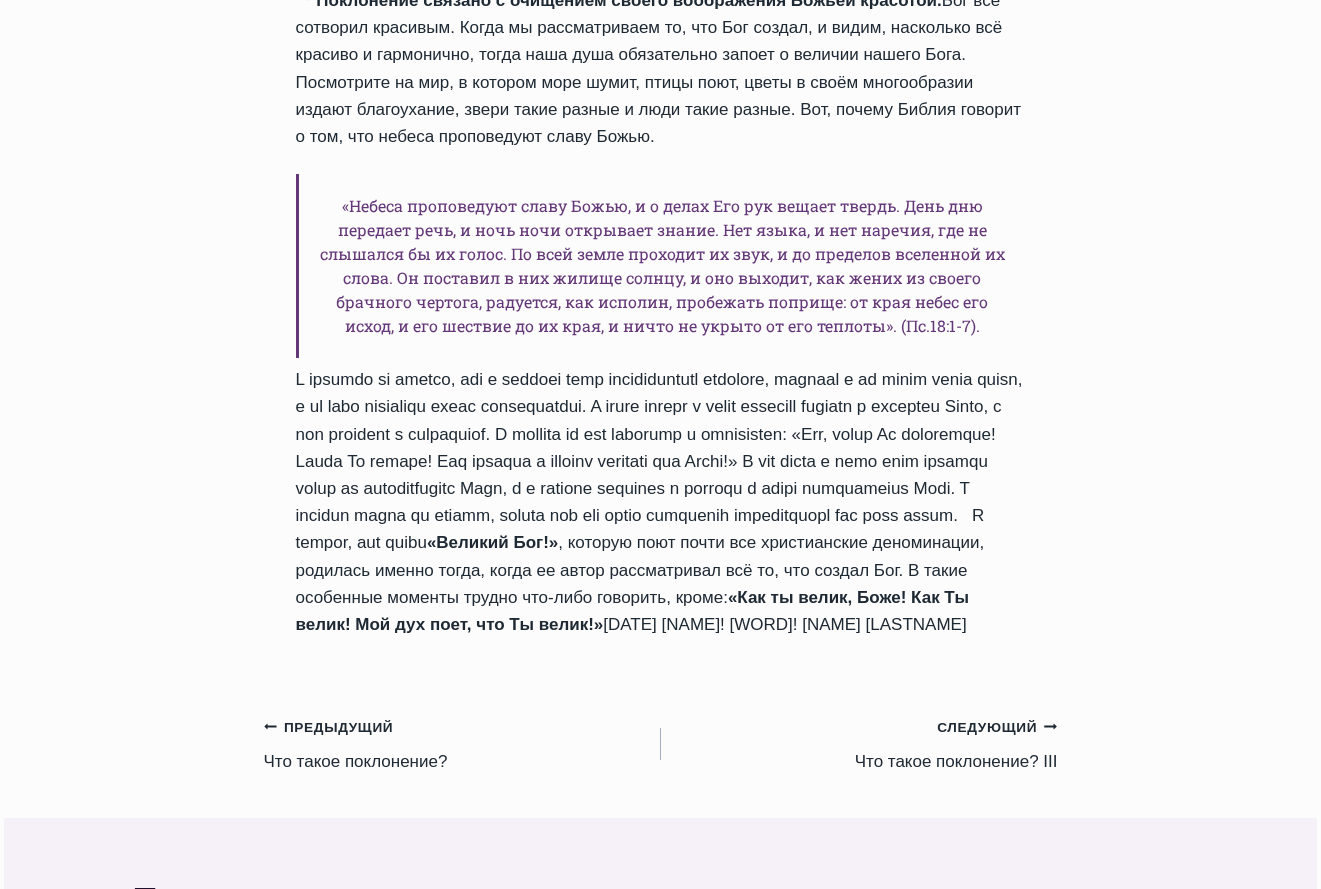 scroll, scrollTop: 2567, scrollLeft: 0, axis: vertical 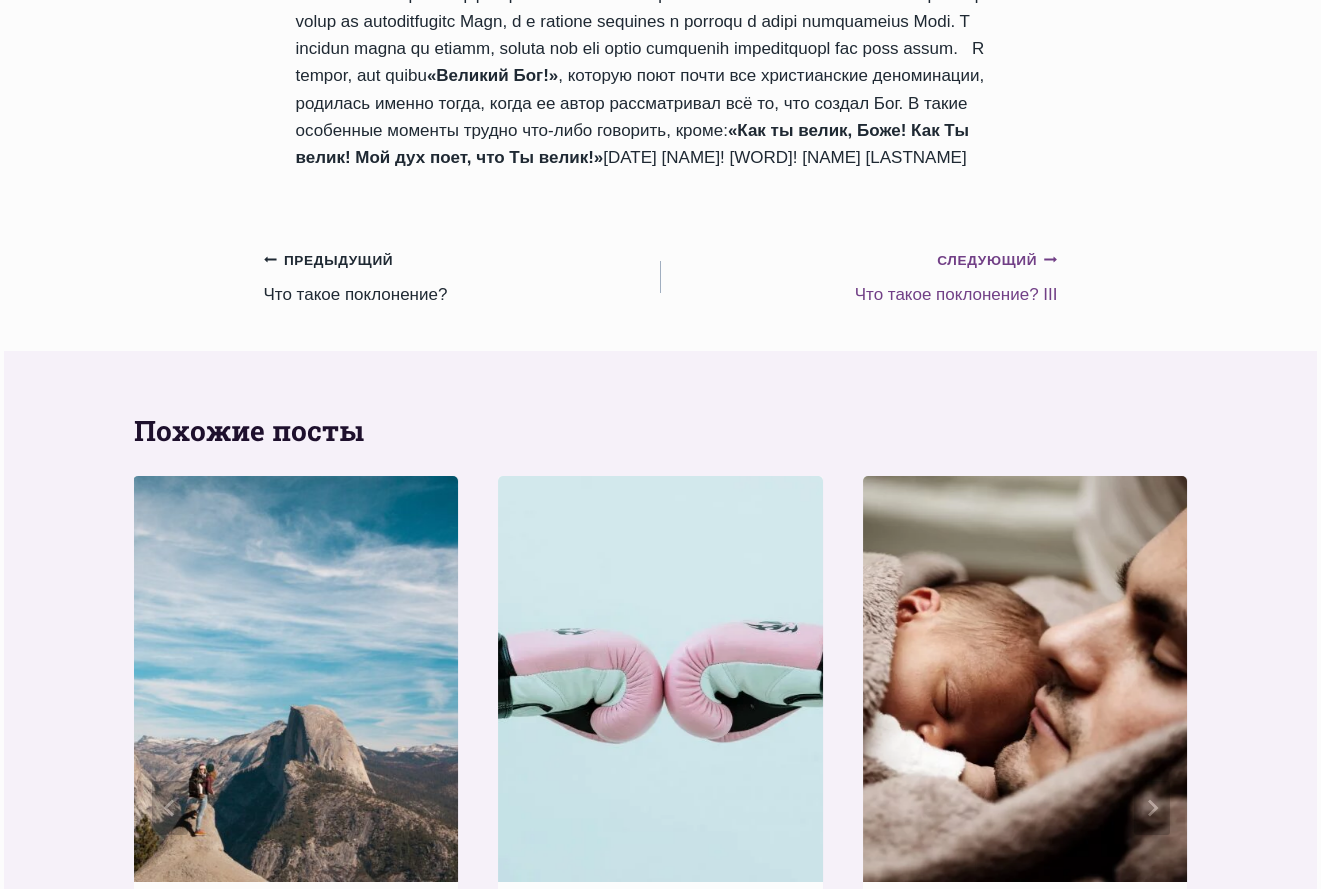 click on "Следующий Продолжить" at bounding box center [997, 261] 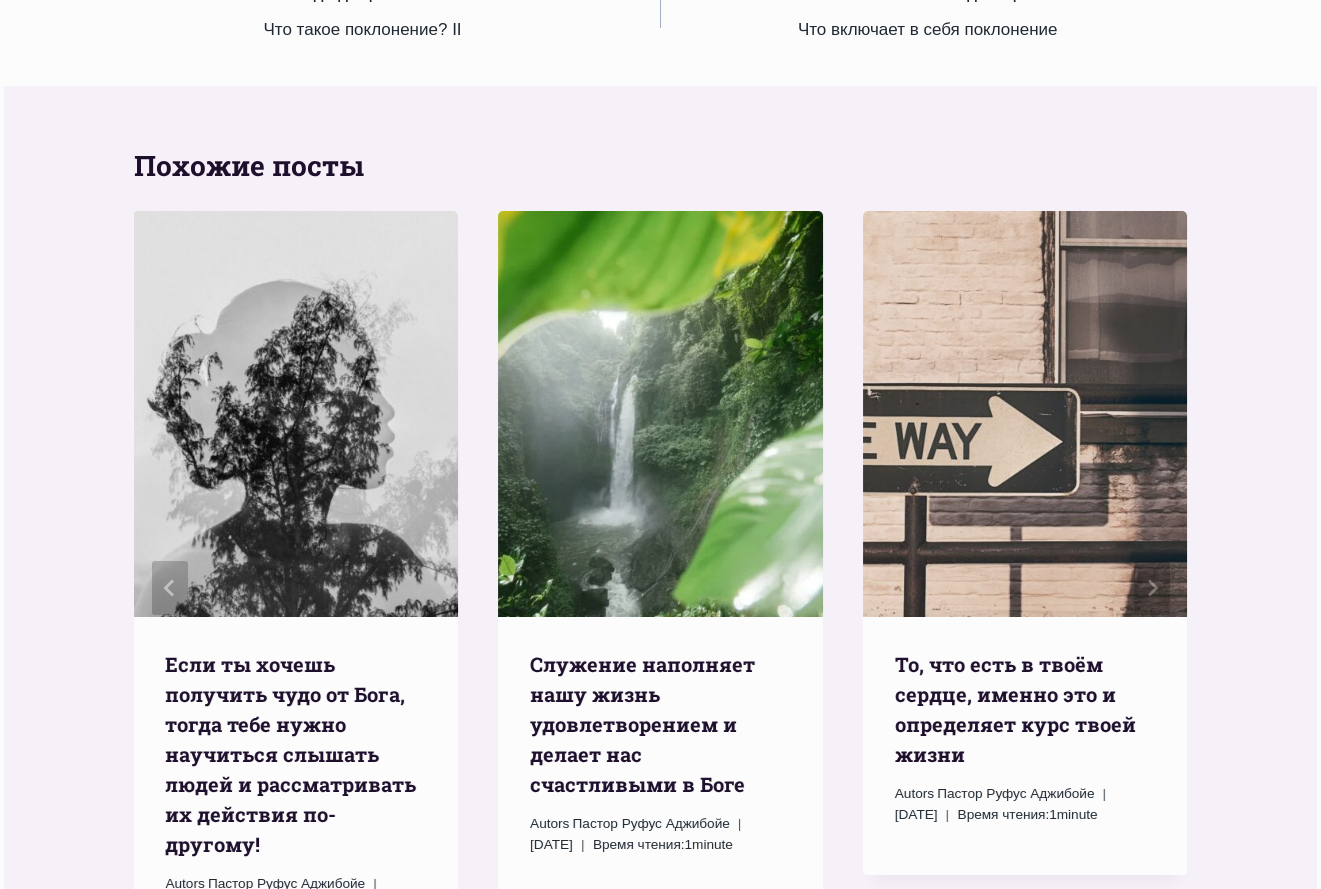 scroll, scrollTop: 2800, scrollLeft: 0, axis: vertical 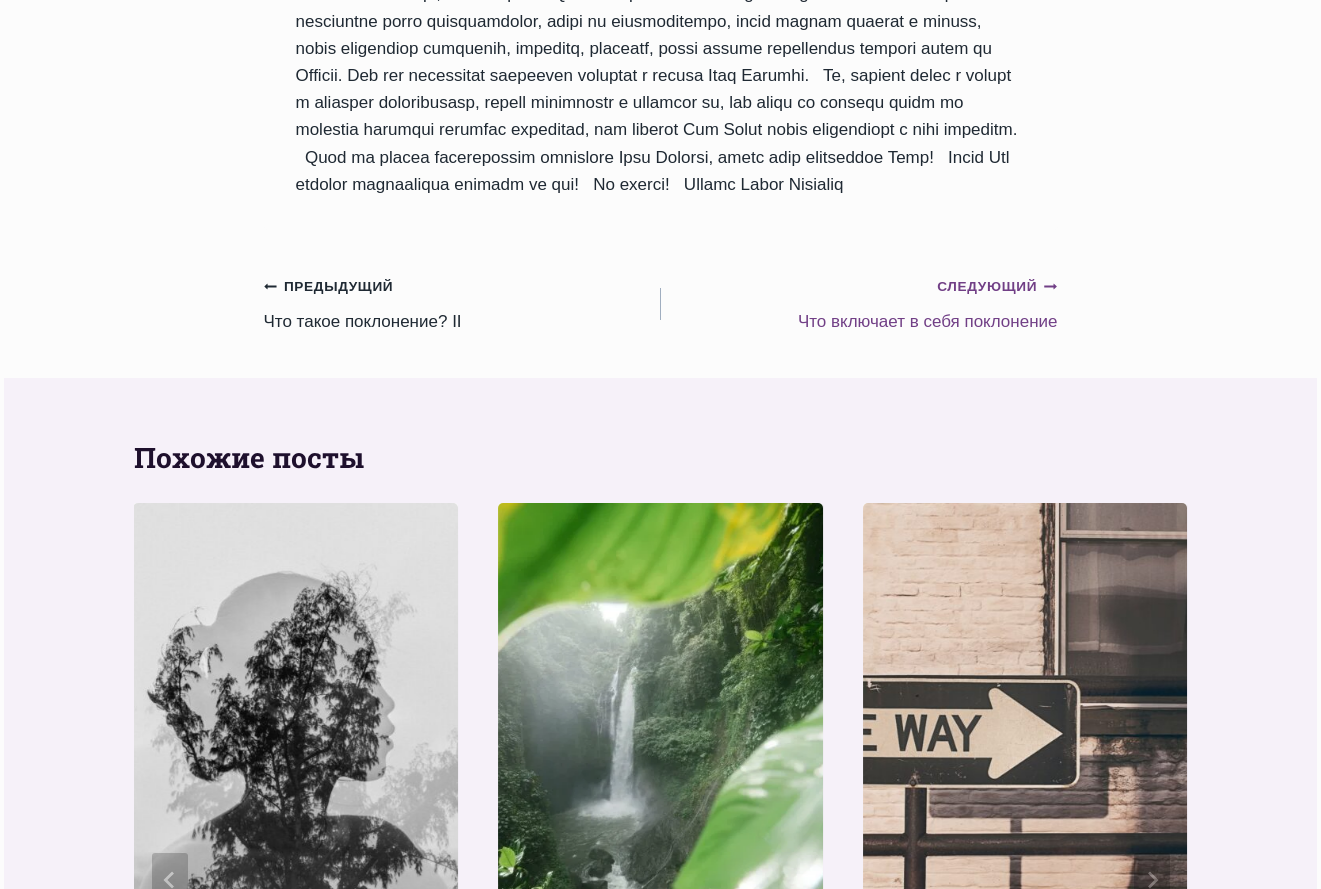 click on "Следующий Продолжить" at bounding box center [997, 287] 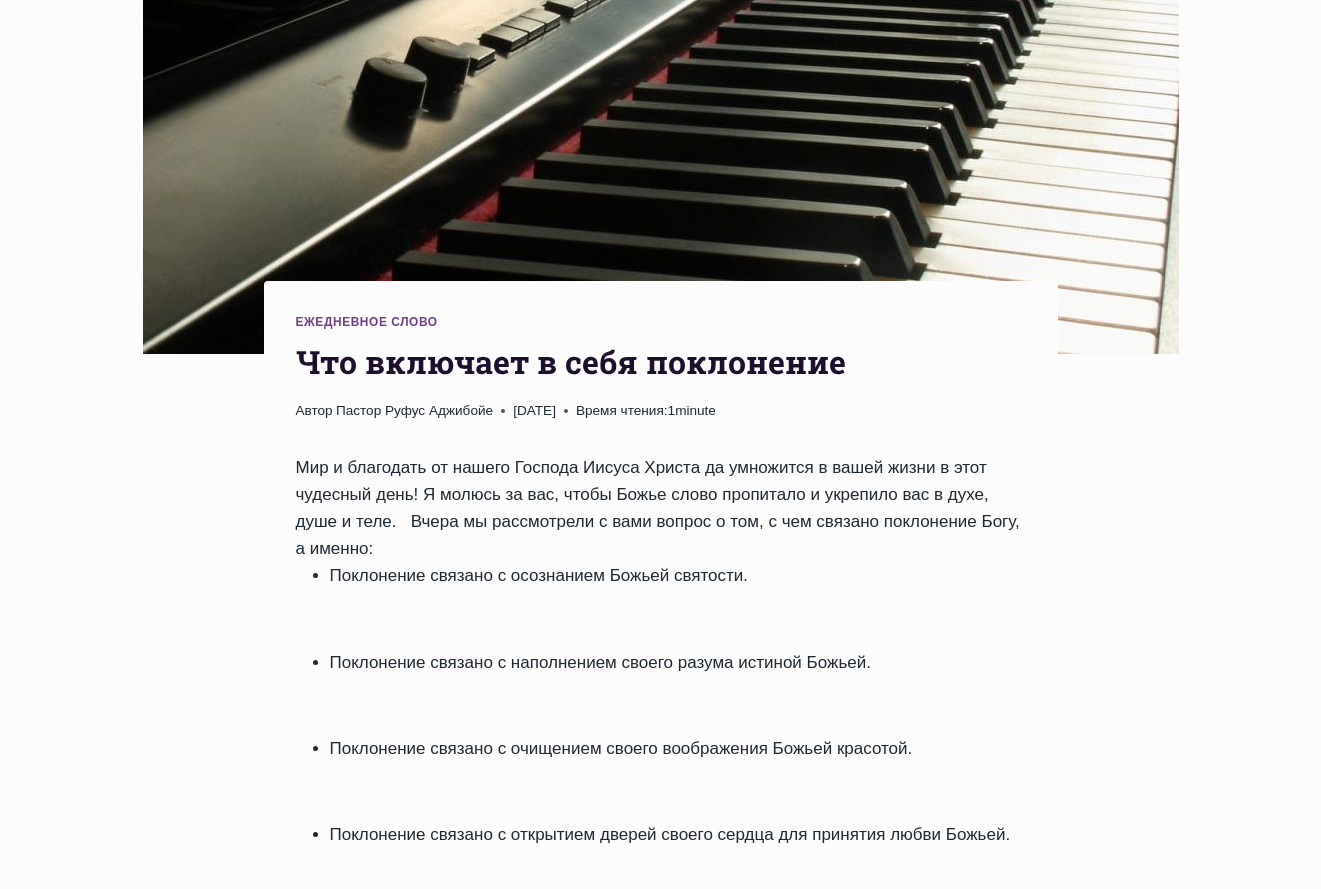 scroll, scrollTop: 700, scrollLeft: 0, axis: vertical 